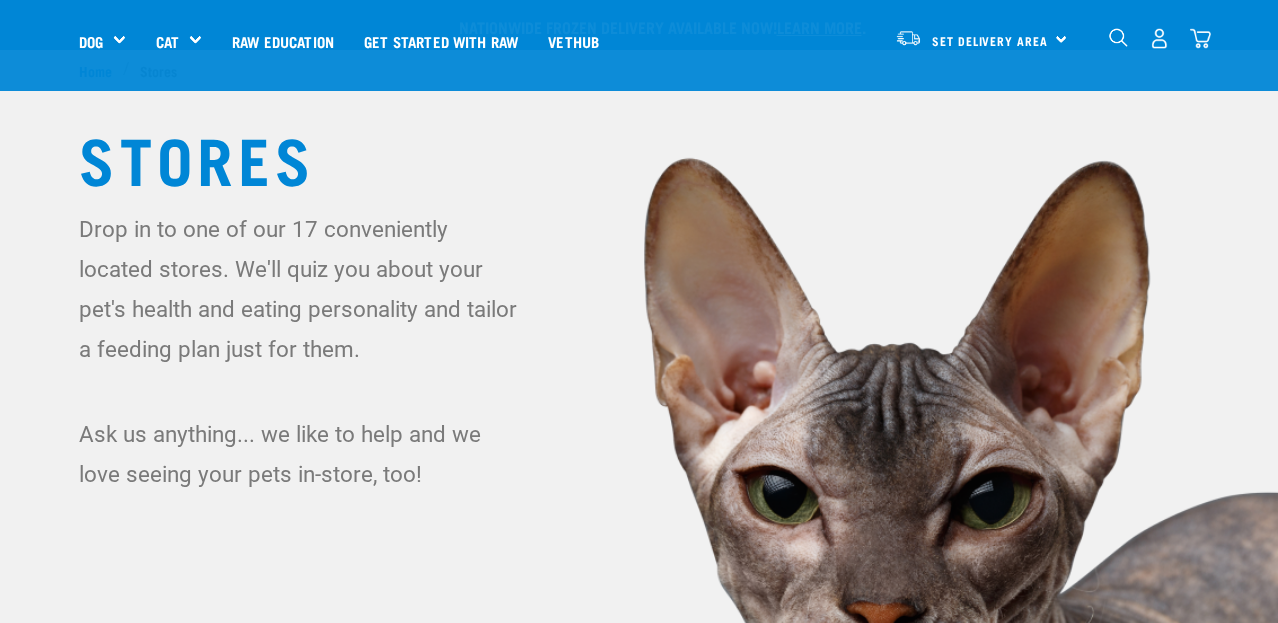 scroll, scrollTop: 702, scrollLeft: 0, axis: vertical 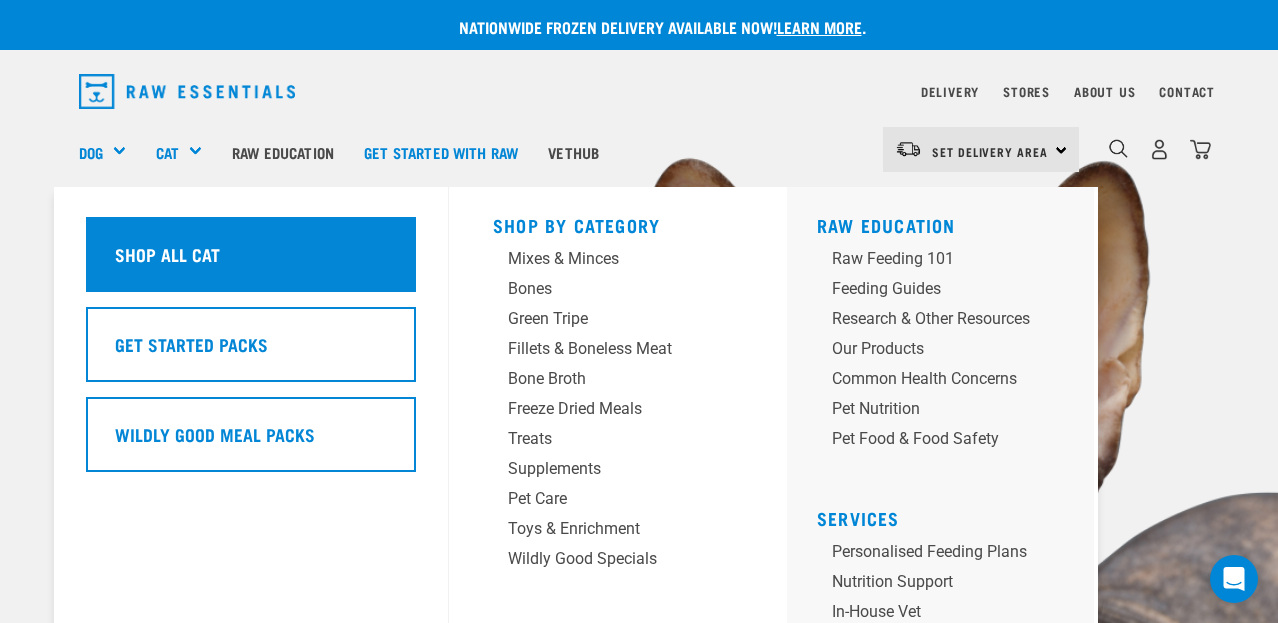 click on "Shop all cat" at bounding box center (251, 254) 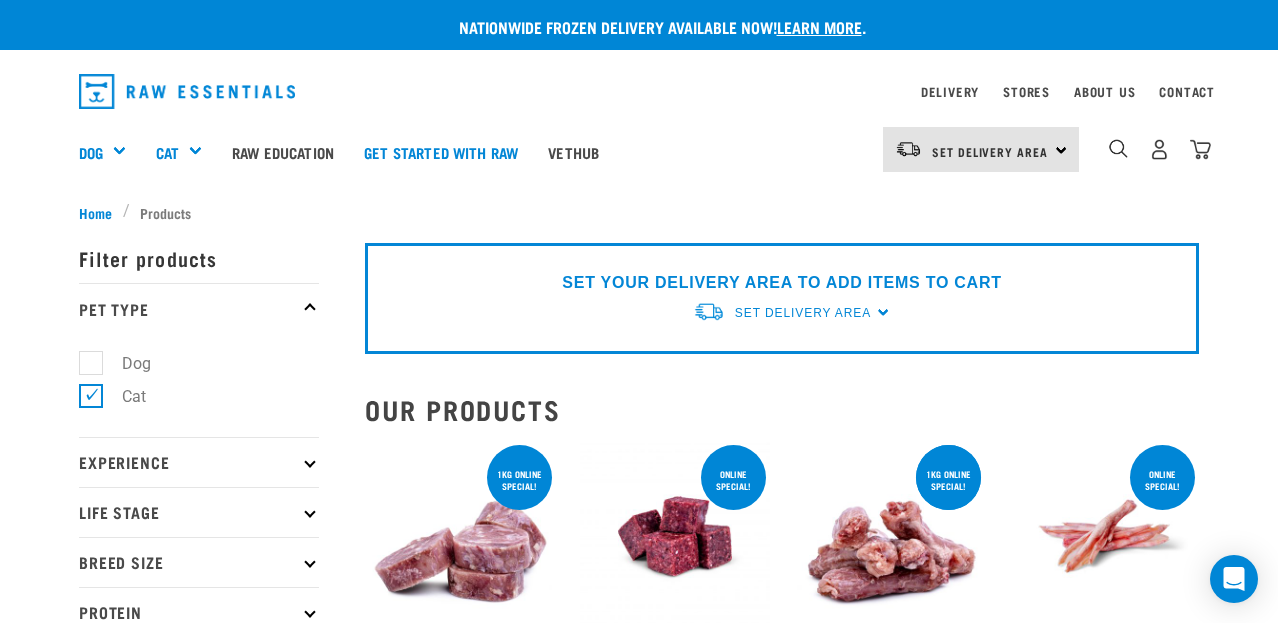 scroll, scrollTop: 0, scrollLeft: 0, axis: both 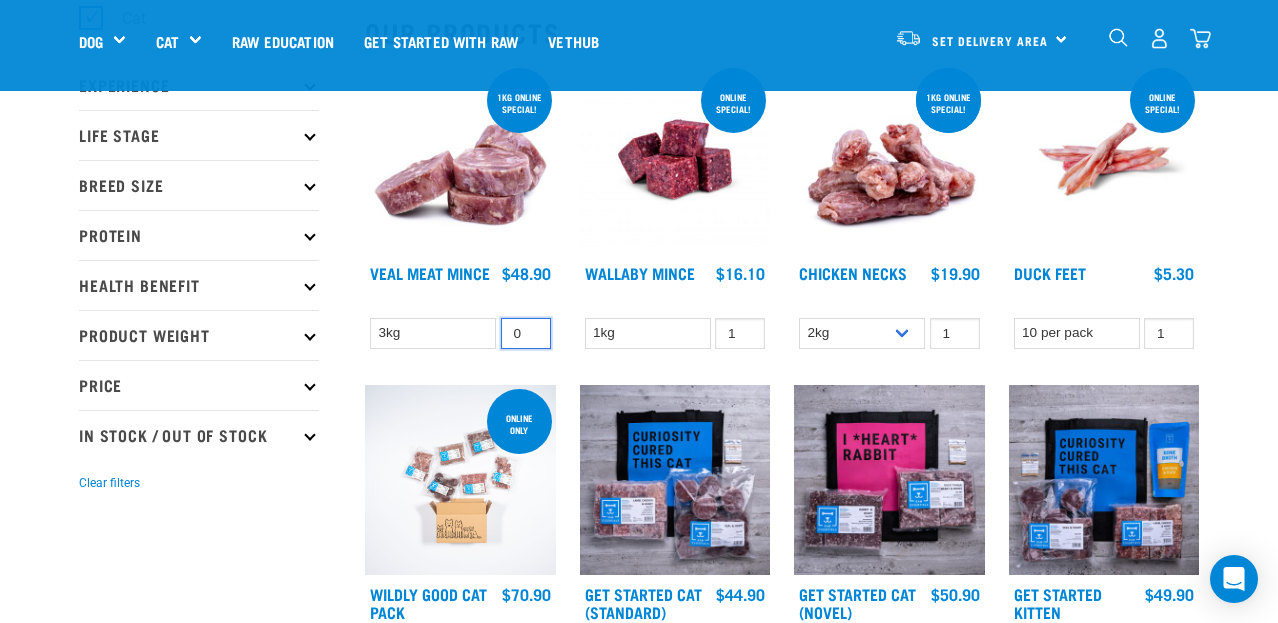 click on "0" at bounding box center (526, 333) 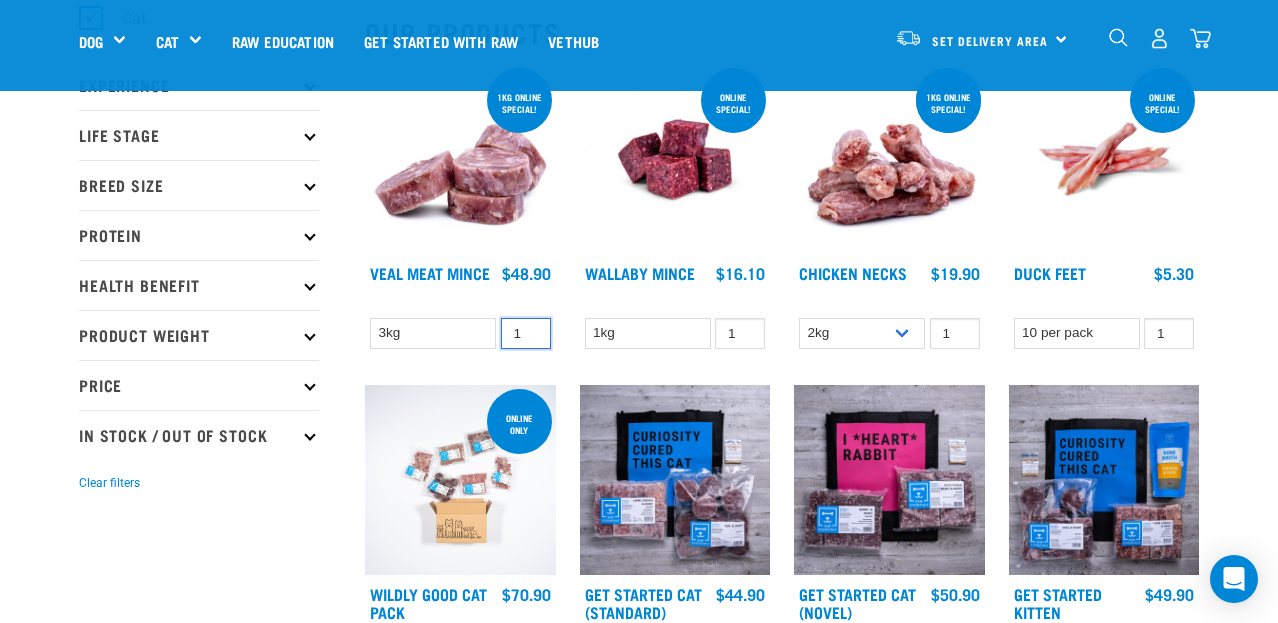 click on "1" at bounding box center (526, 333) 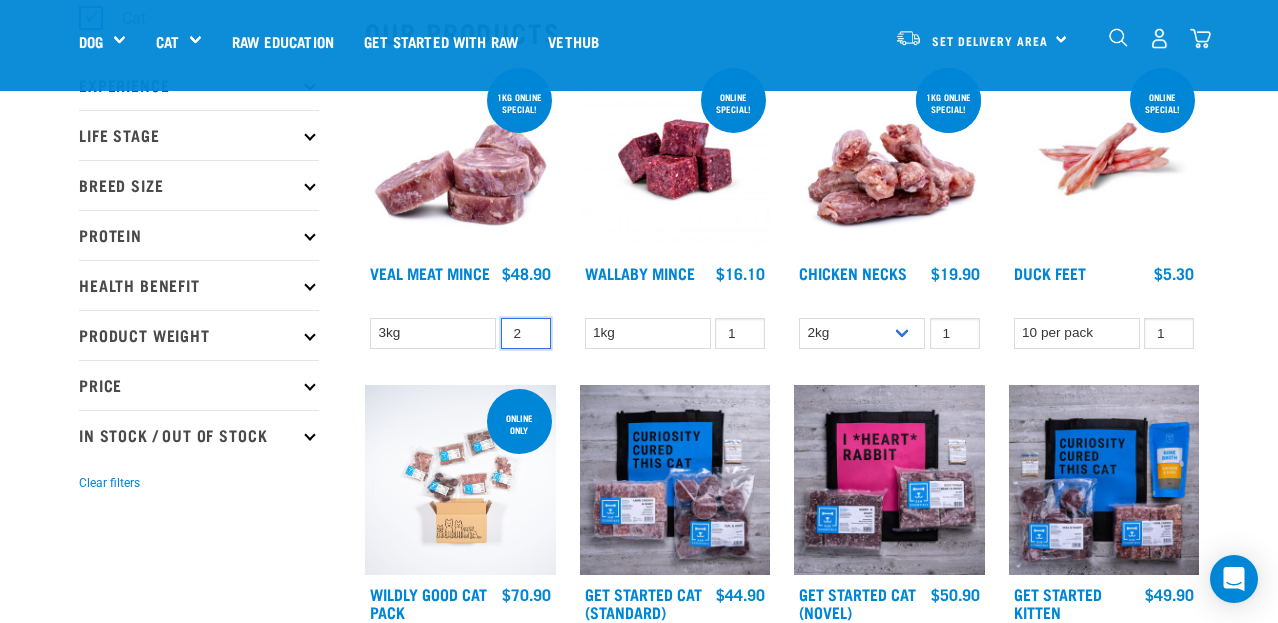click on "2" at bounding box center [526, 333] 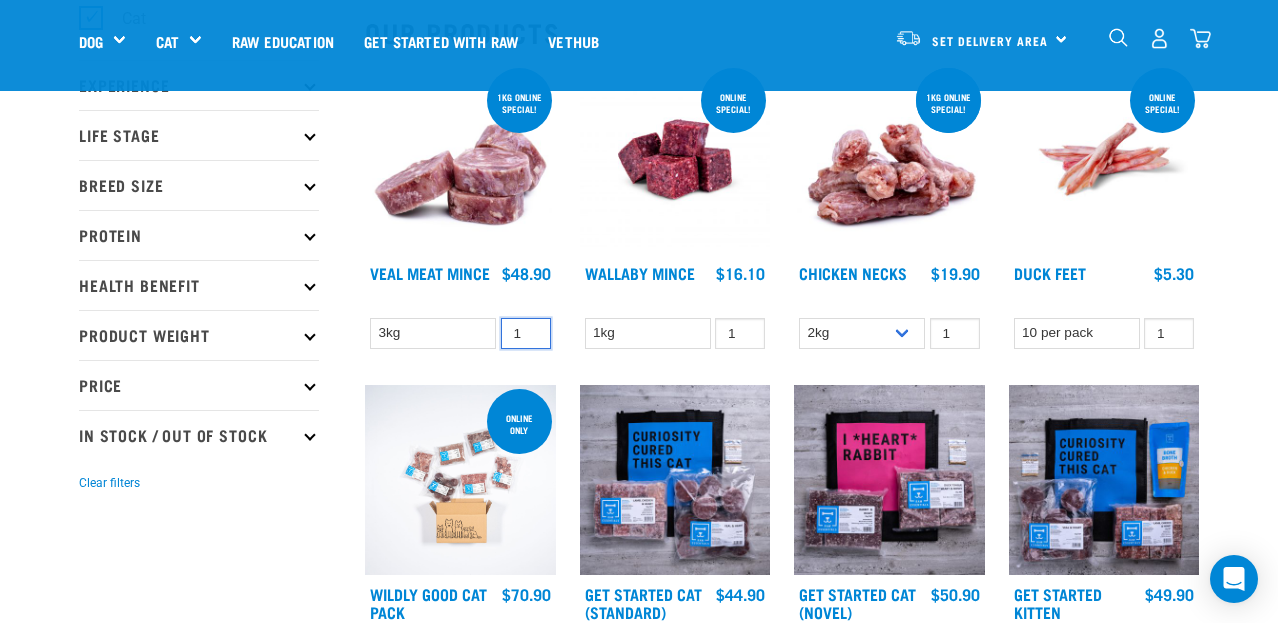 click on "1" at bounding box center (526, 333) 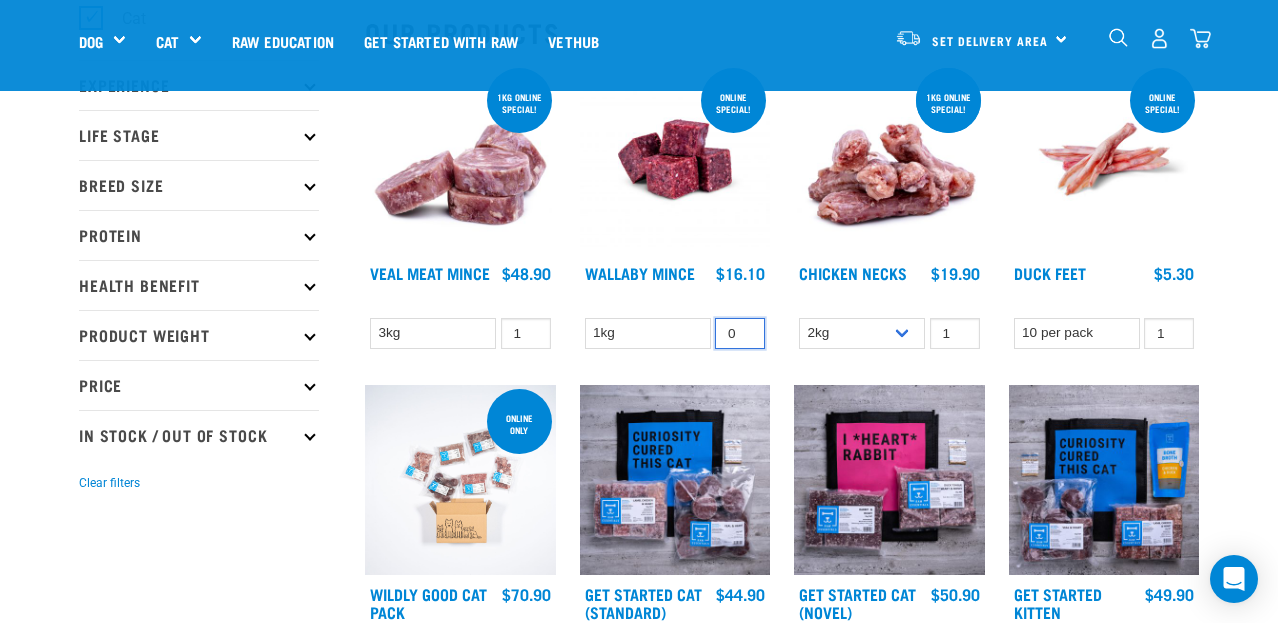 click on "0" at bounding box center [740, 333] 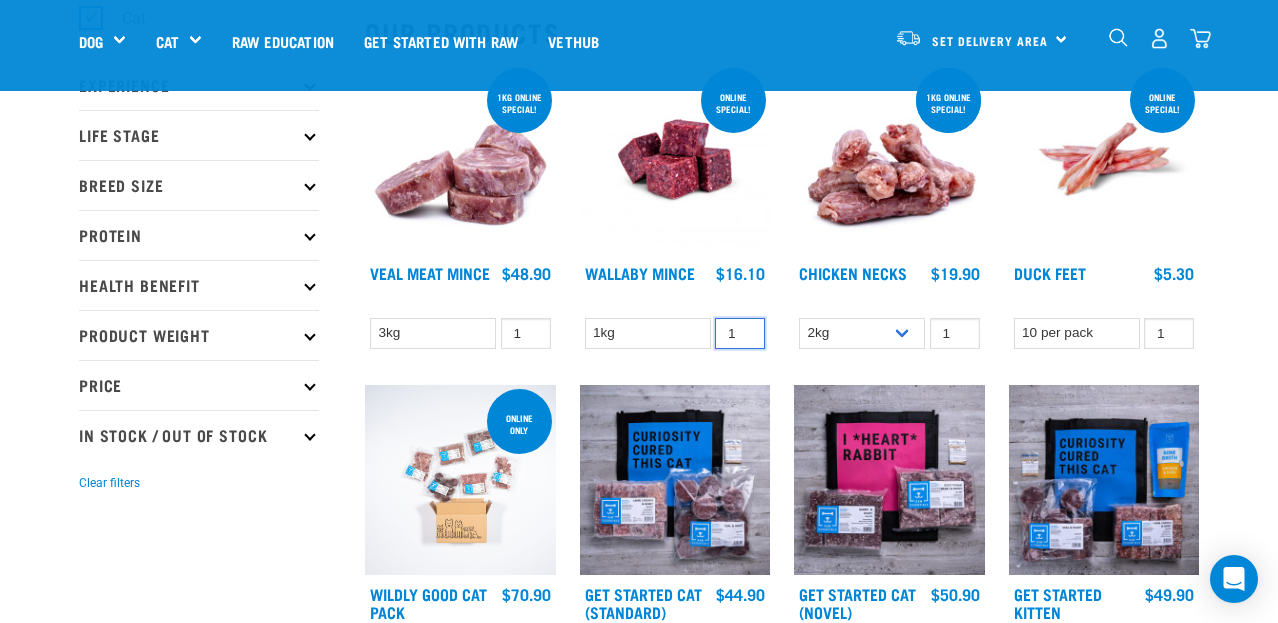 click on "1" at bounding box center (740, 333) 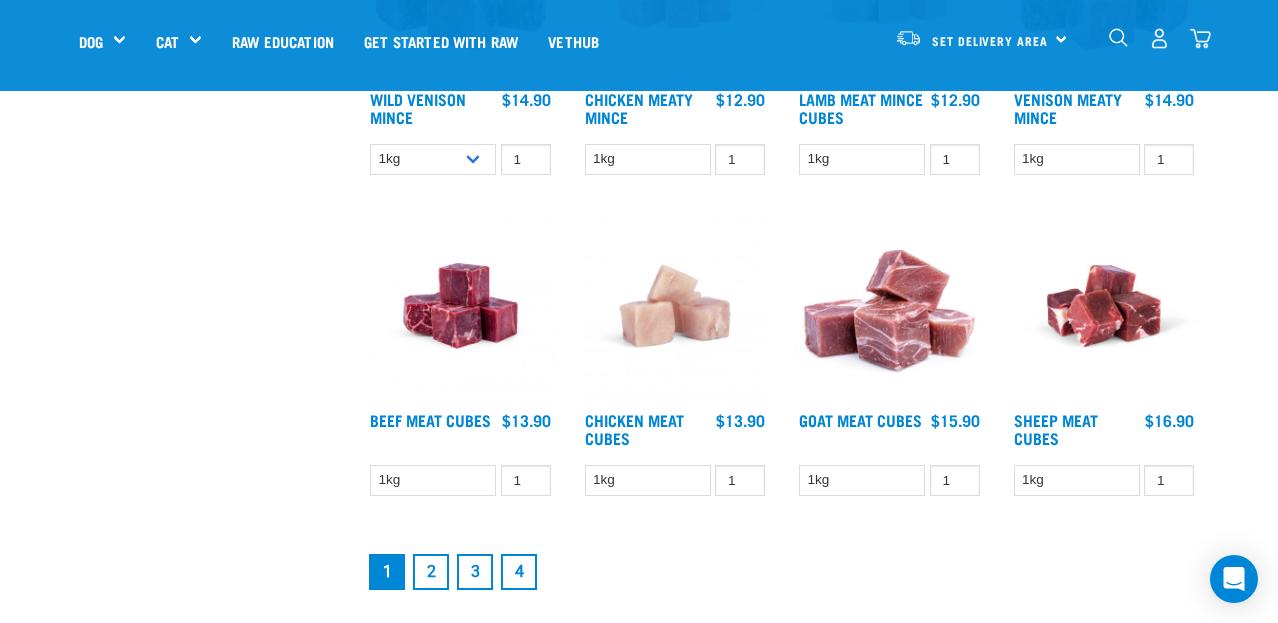 scroll, scrollTop: 2413, scrollLeft: 0, axis: vertical 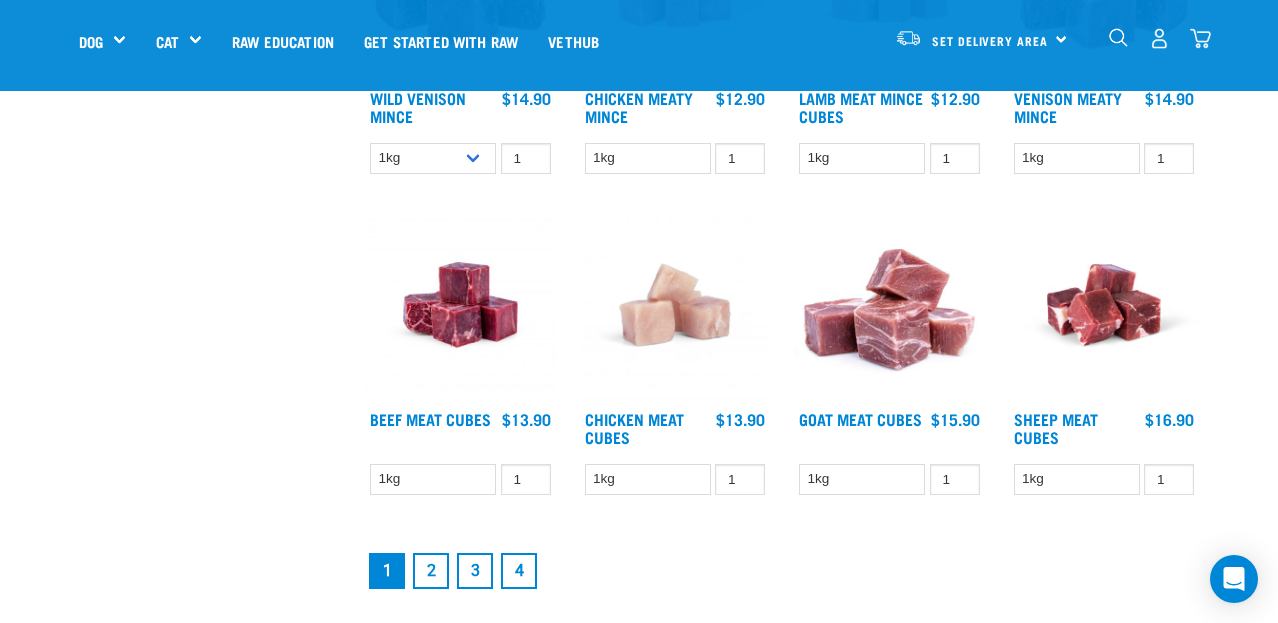 click on "2" at bounding box center [431, 571] 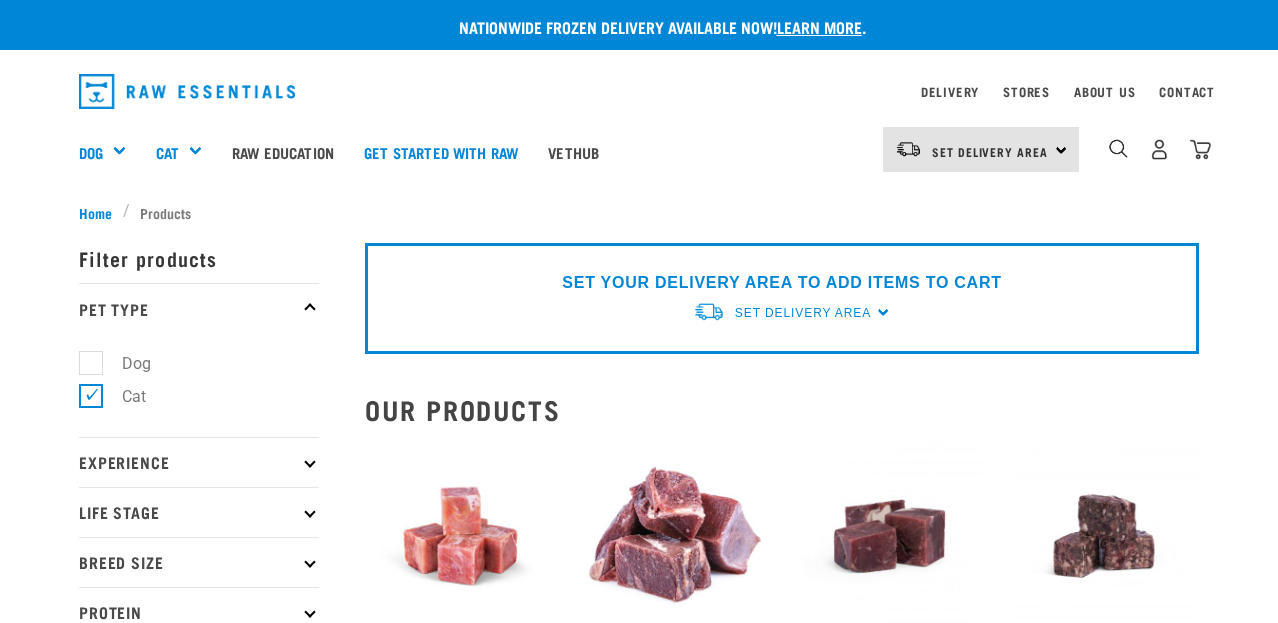 scroll, scrollTop: 0, scrollLeft: 0, axis: both 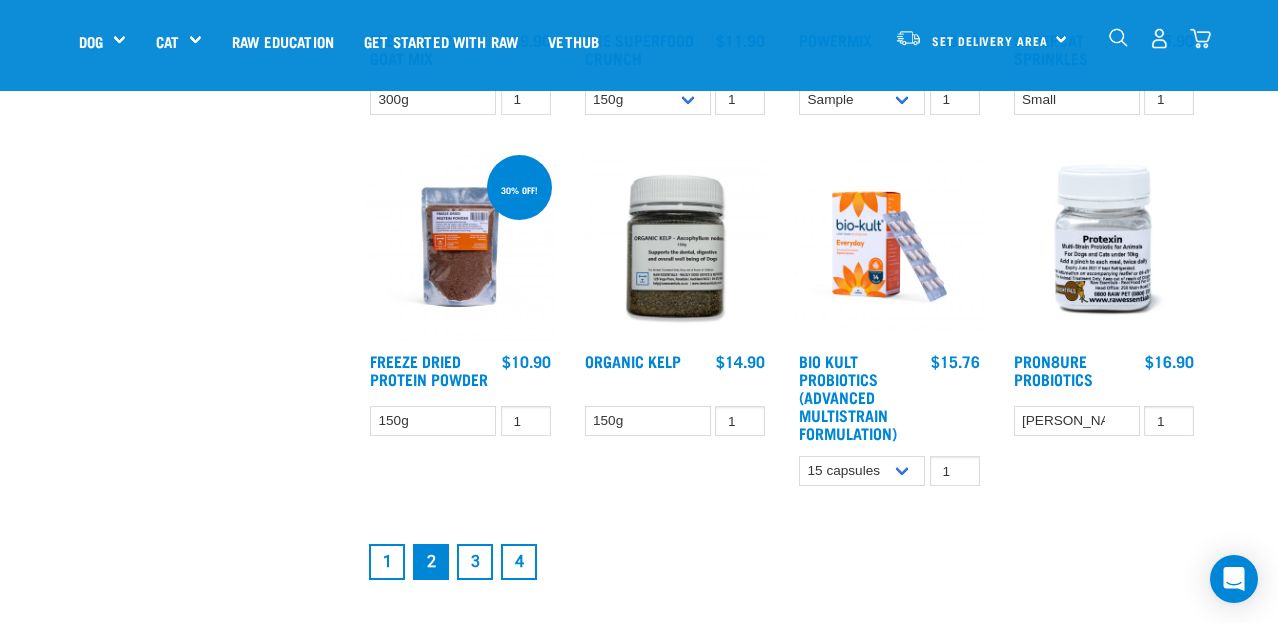 click on "3" at bounding box center (475, 562) 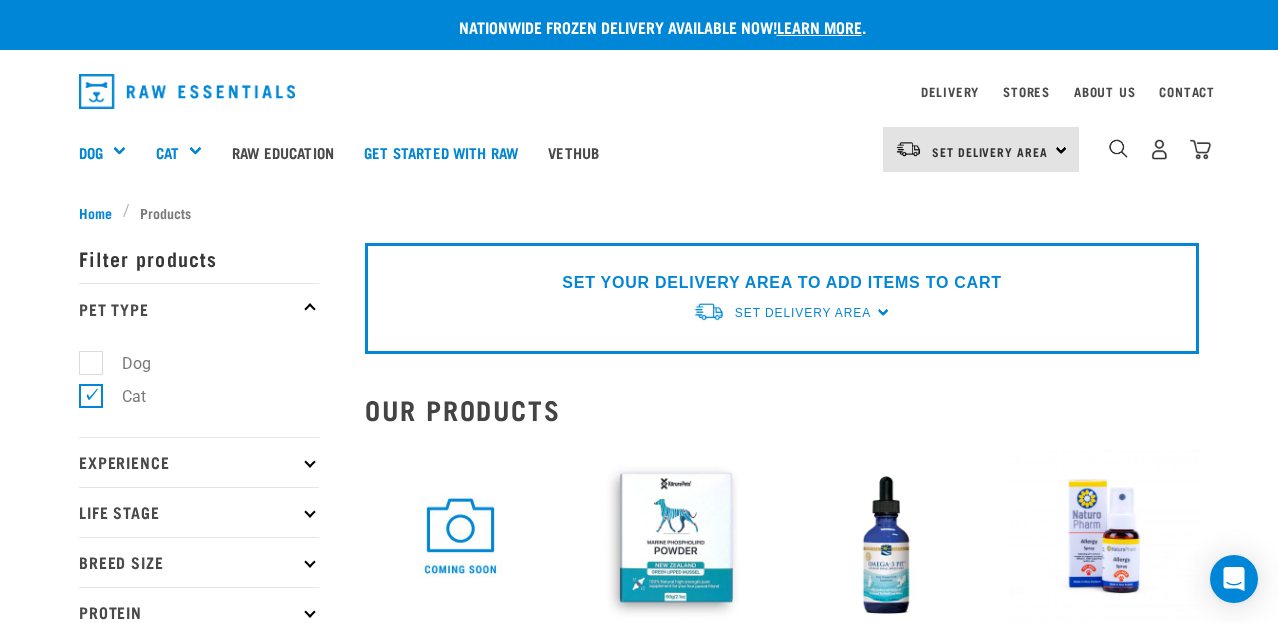 scroll, scrollTop: 0, scrollLeft: 0, axis: both 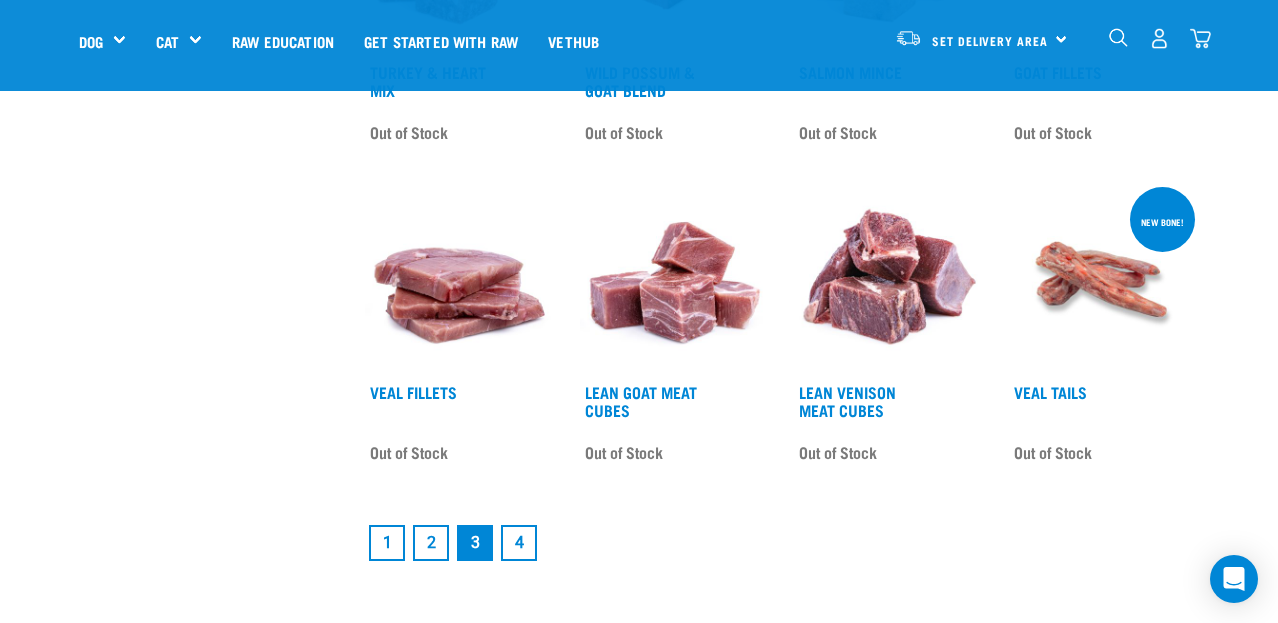click on "4" at bounding box center [519, 543] 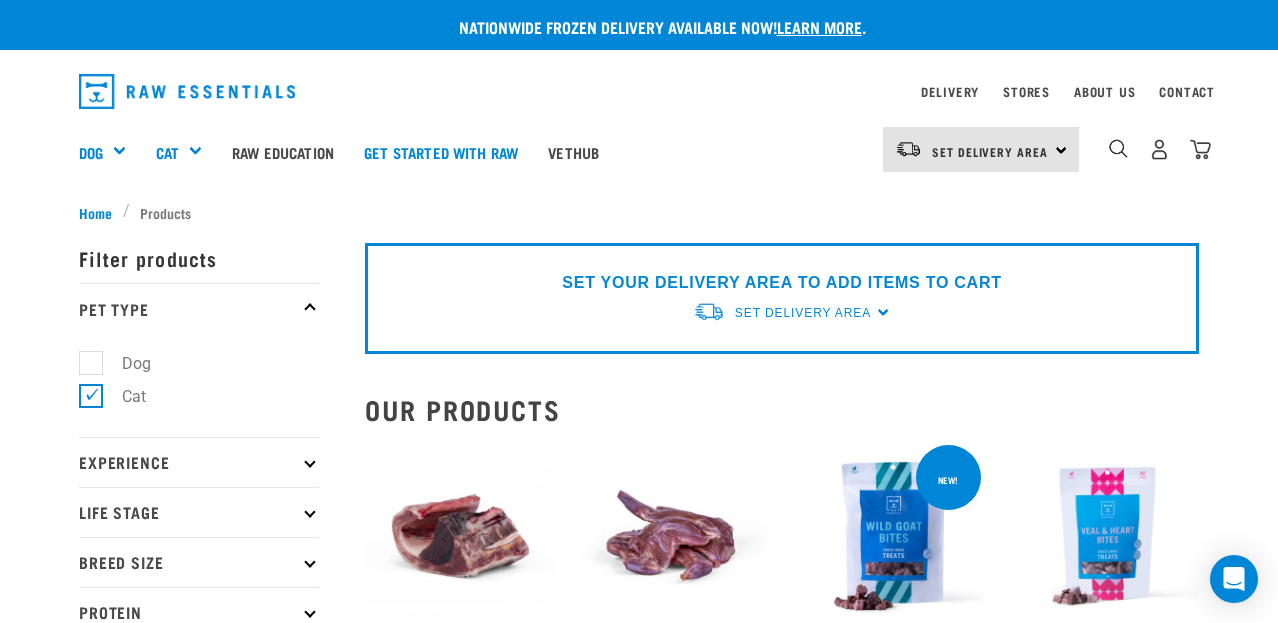 scroll, scrollTop: 0, scrollLeft: 0, axis: both 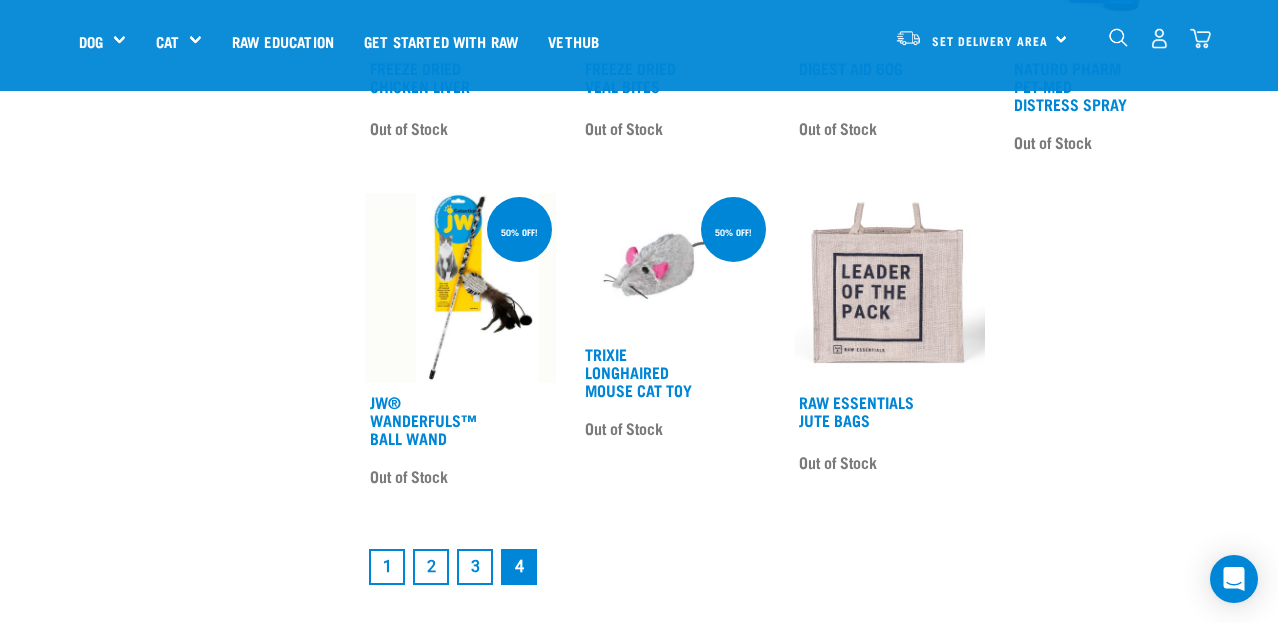 click on "1" at bounding box center (387, 567) 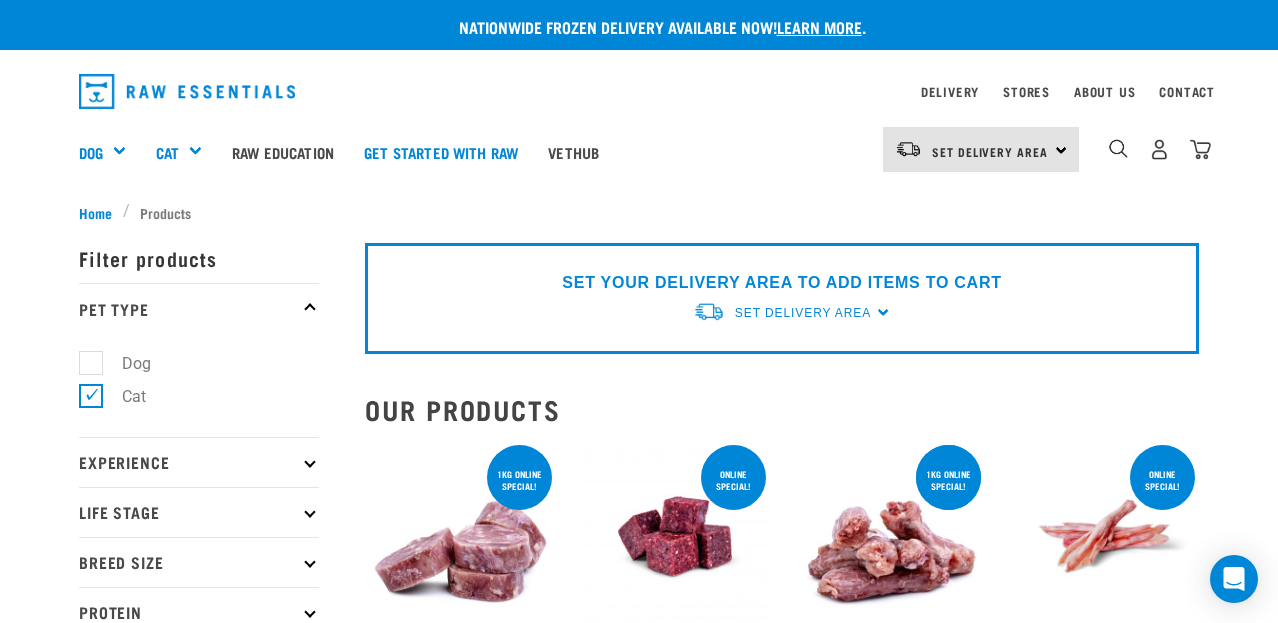 scroll, scrollTop: 0, scrollLeft: 0, axis: both 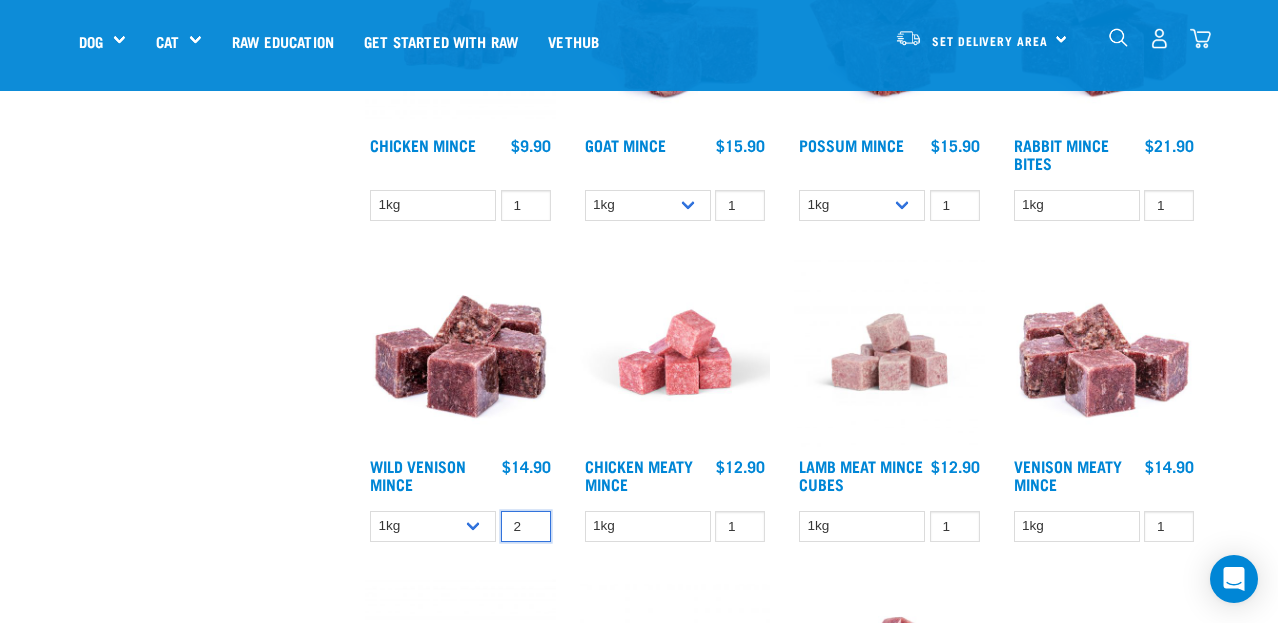 click on "2" at bounding box center [526, 526] 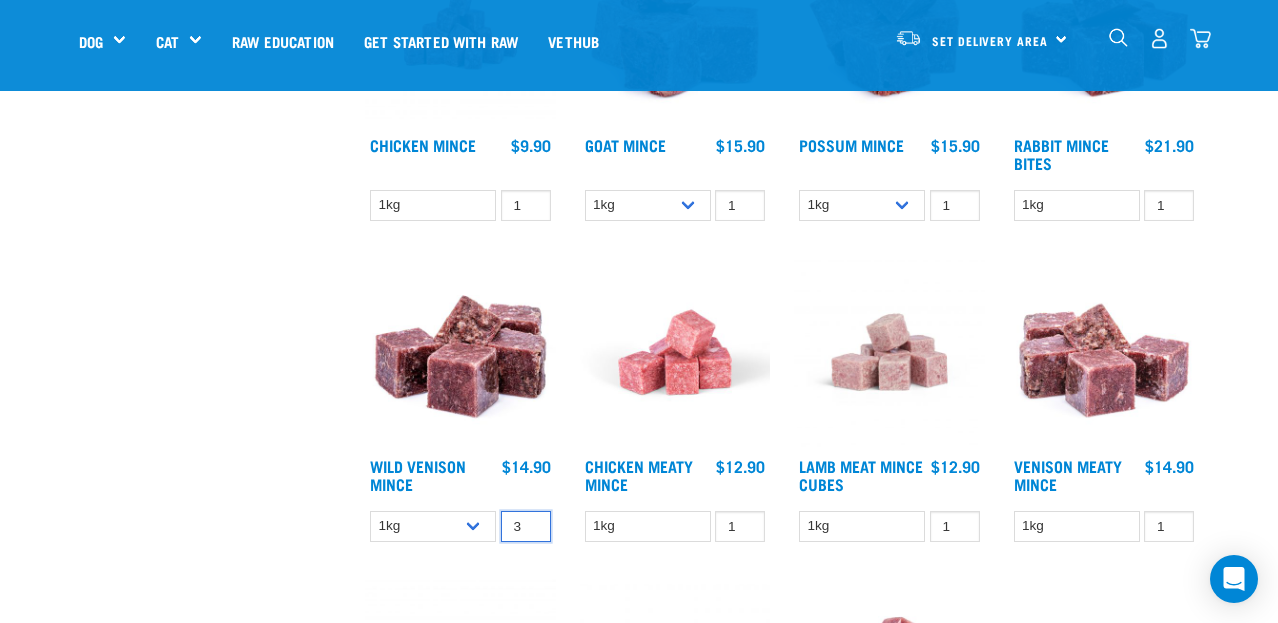 click on "3" at bounding box center [526, 526] 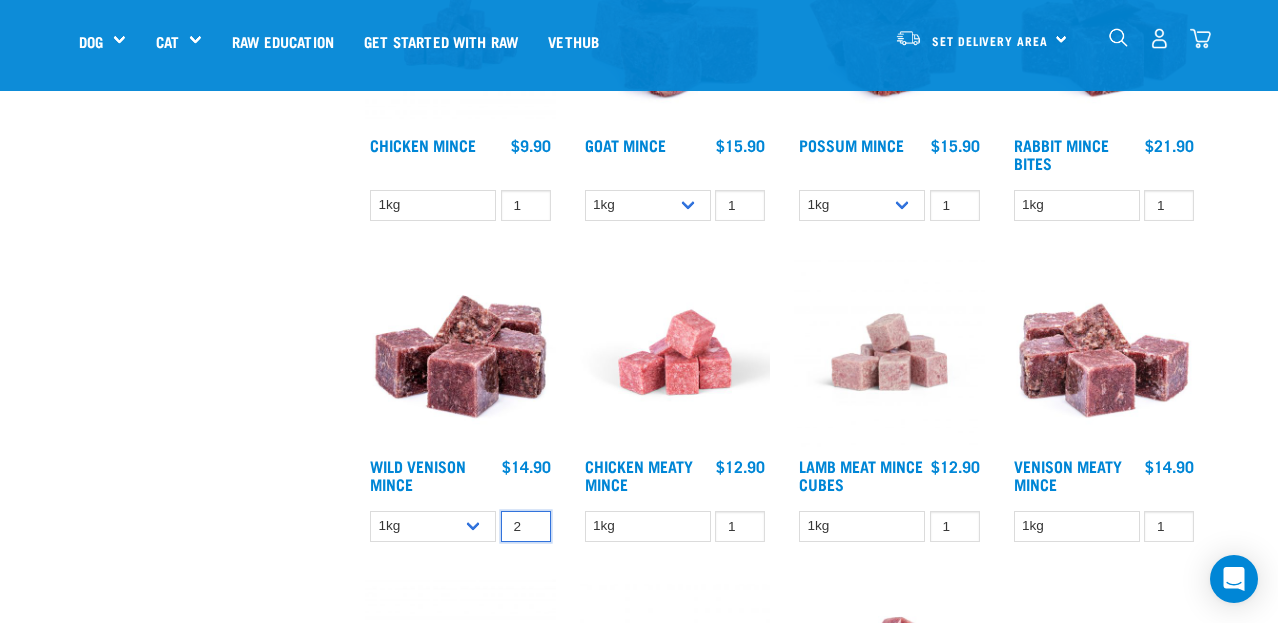 click on "2" at bounding box center [526, 526] 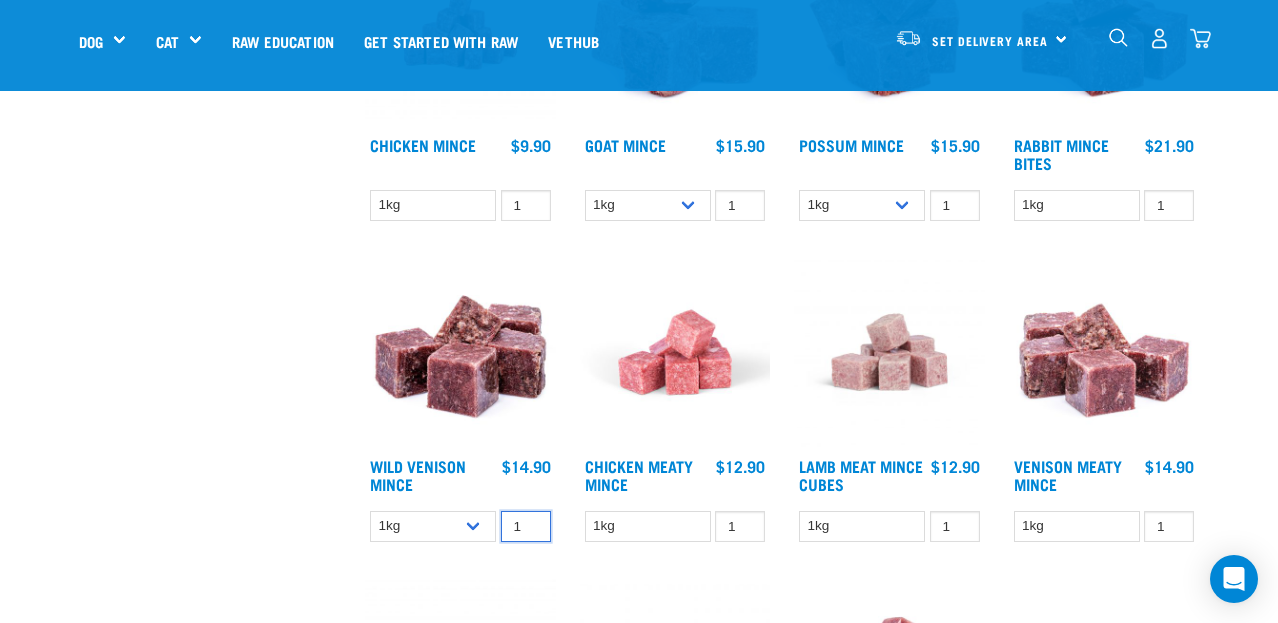 click on "1" at bounding box center (526, 526) 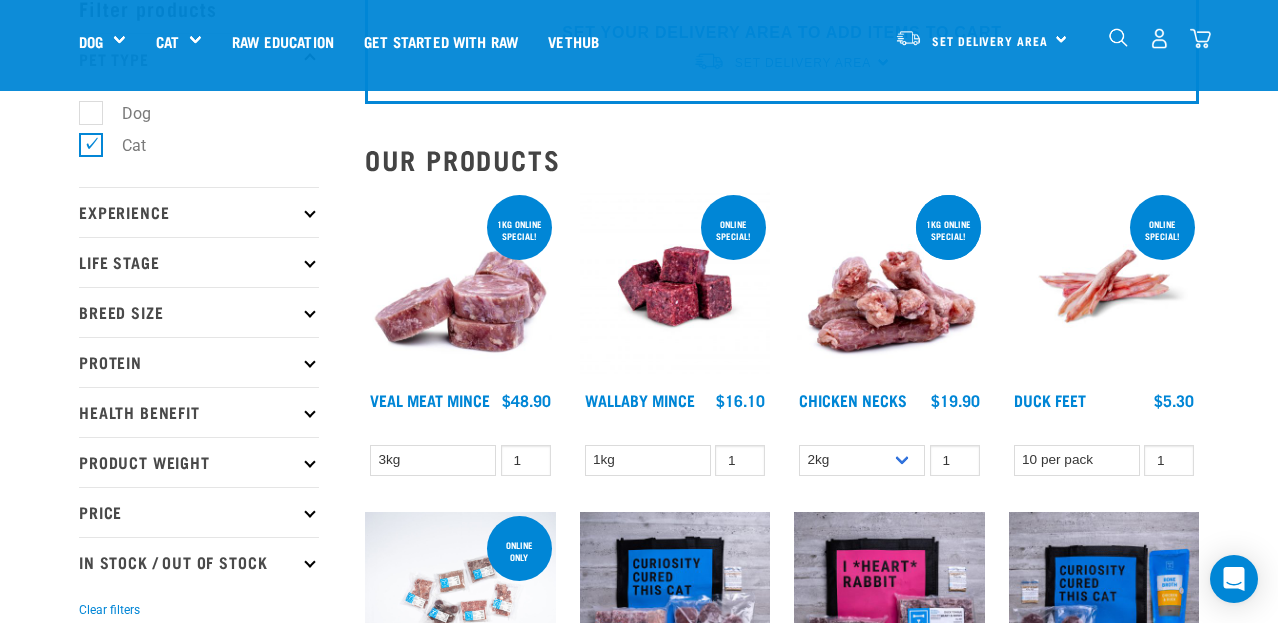 scroll, scrollTop: 100, scrollLeft: 0, axis: vertical 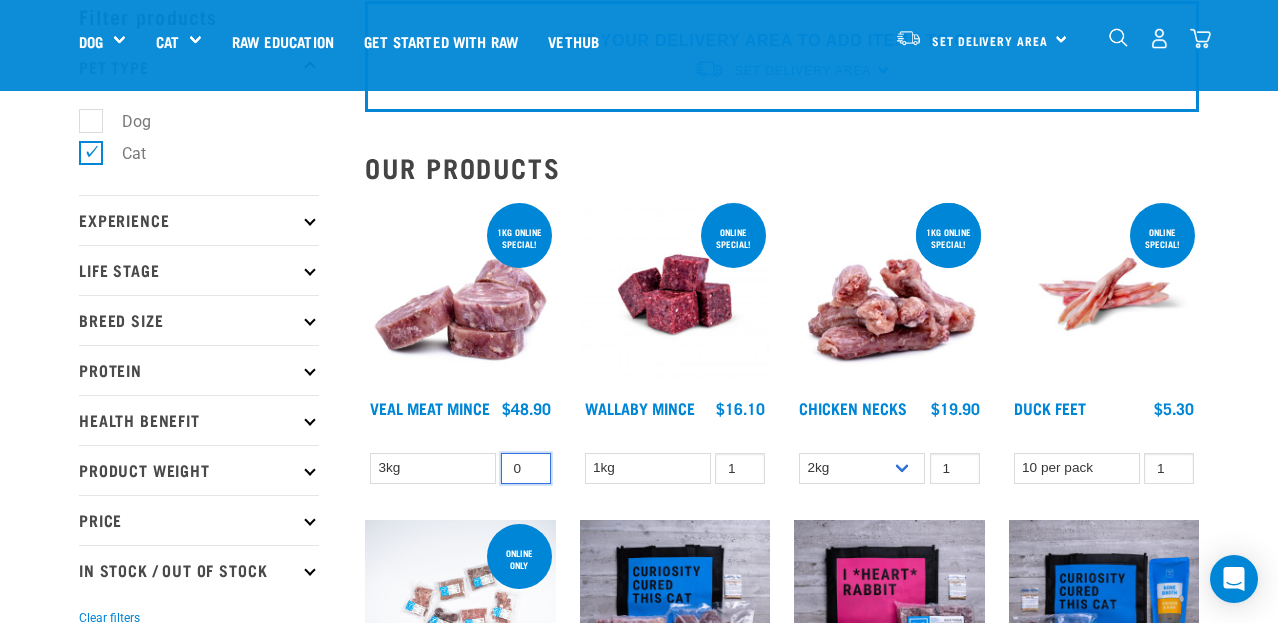 click on "0" at bounding box center (526, 468) 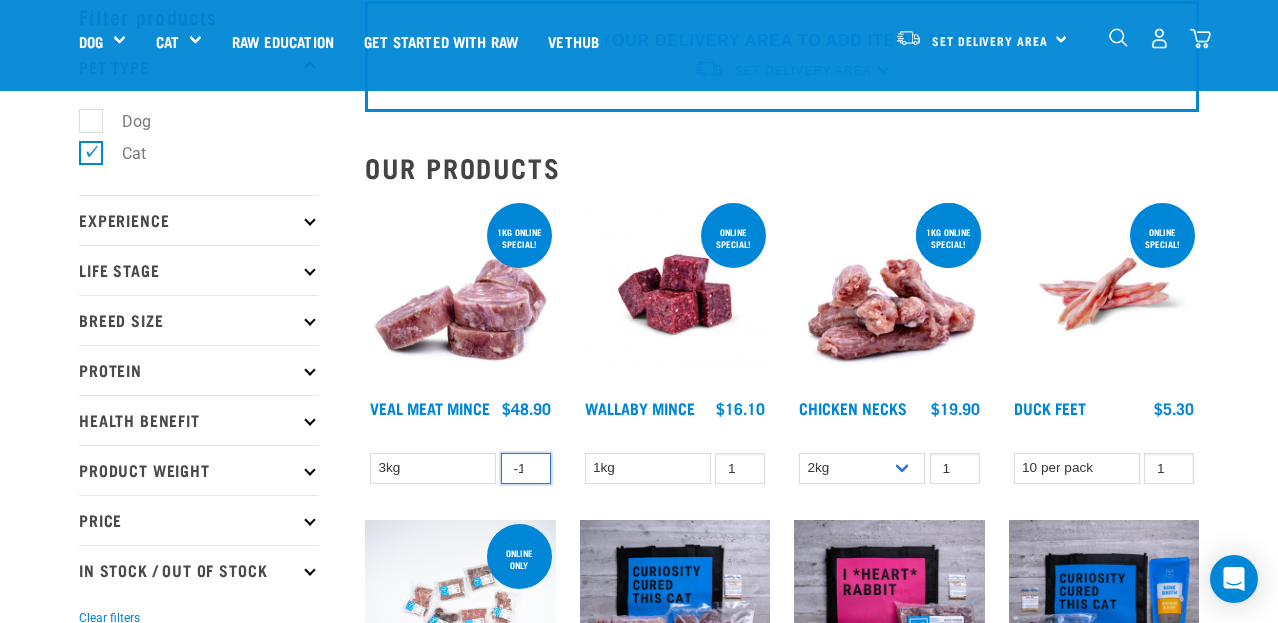 click on "-1" at bounding box center (526, 468) 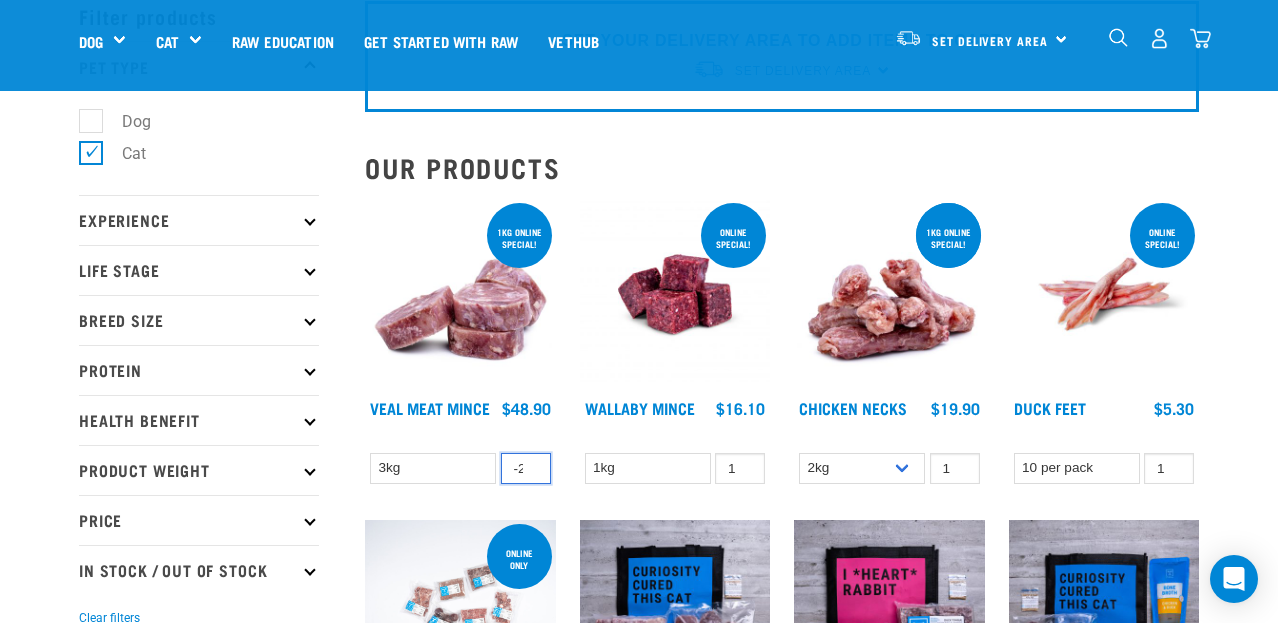 click on "-2" at bounding box center (526, 468) 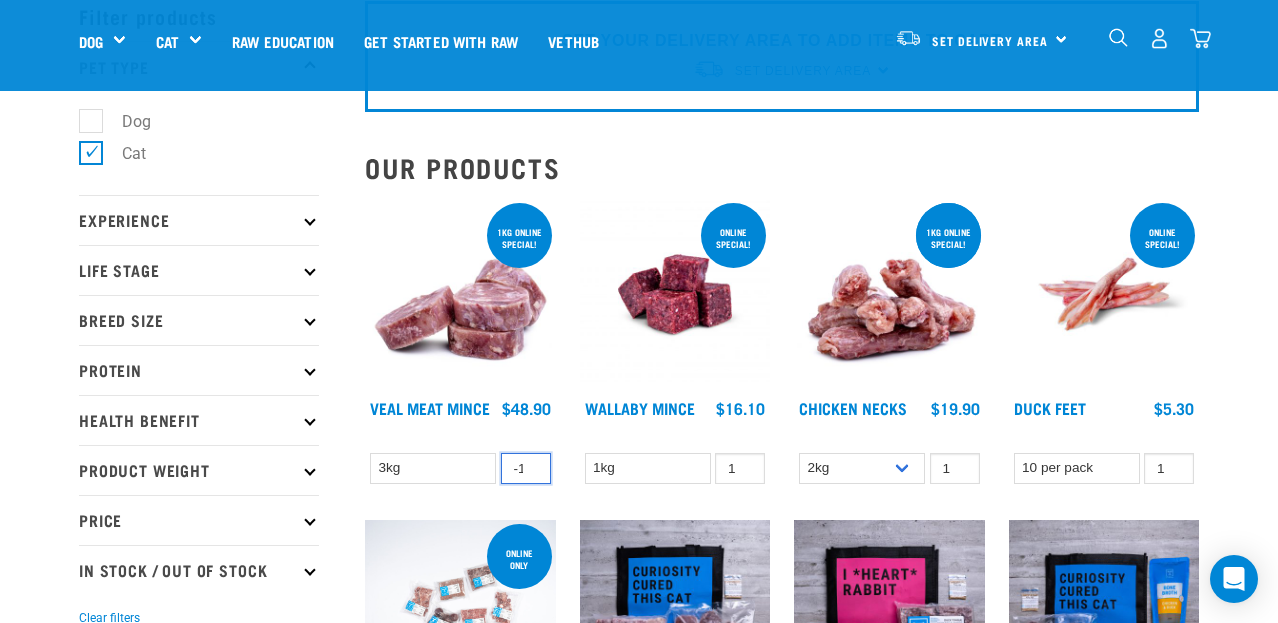 click on "-1" at bounding box center [526, 468] 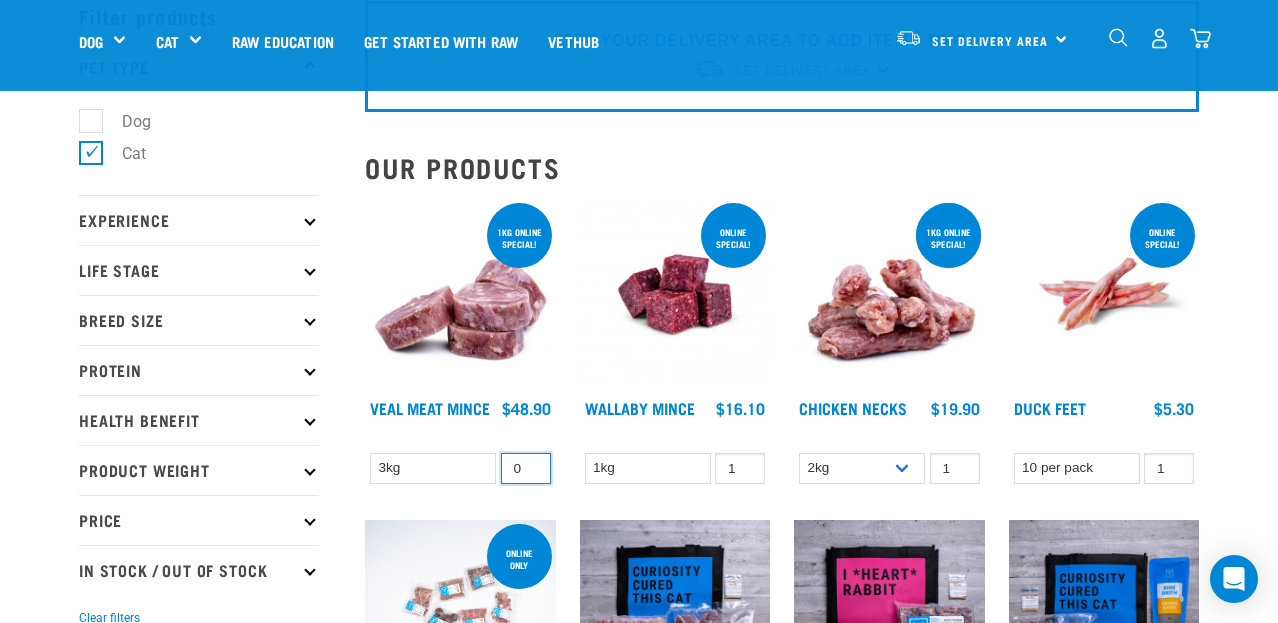 click on "0" at bounding box center (526, 468) 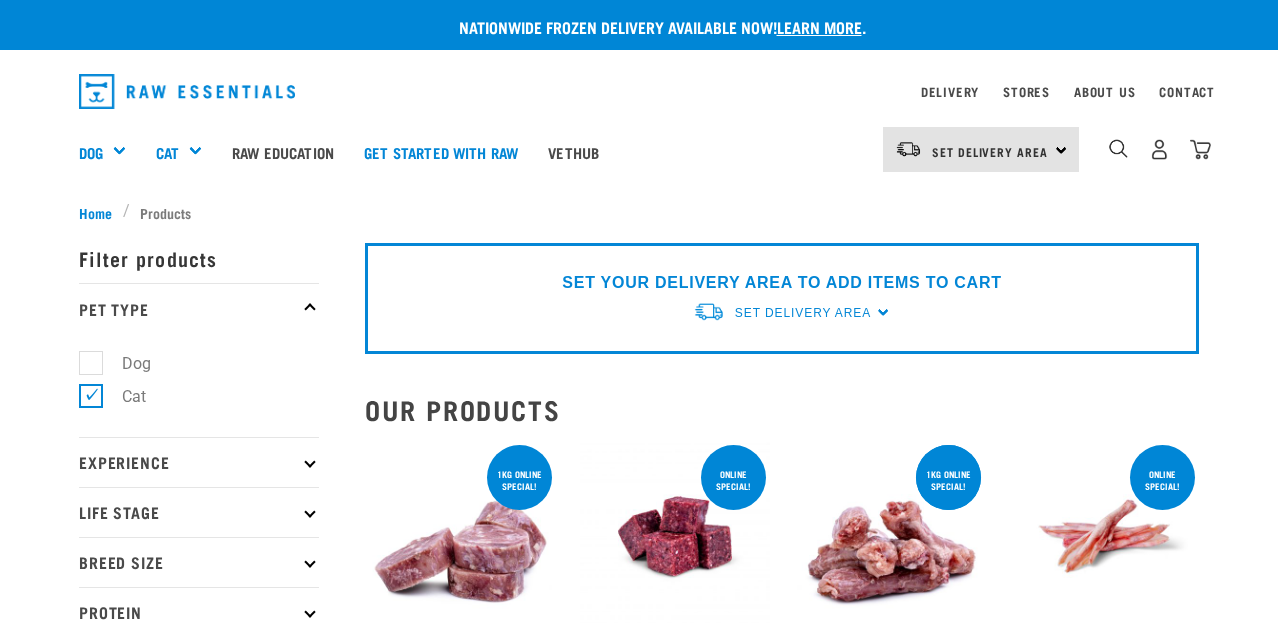 scroll, scrollTop: 100, scrollLeft: 0, axis: vertical 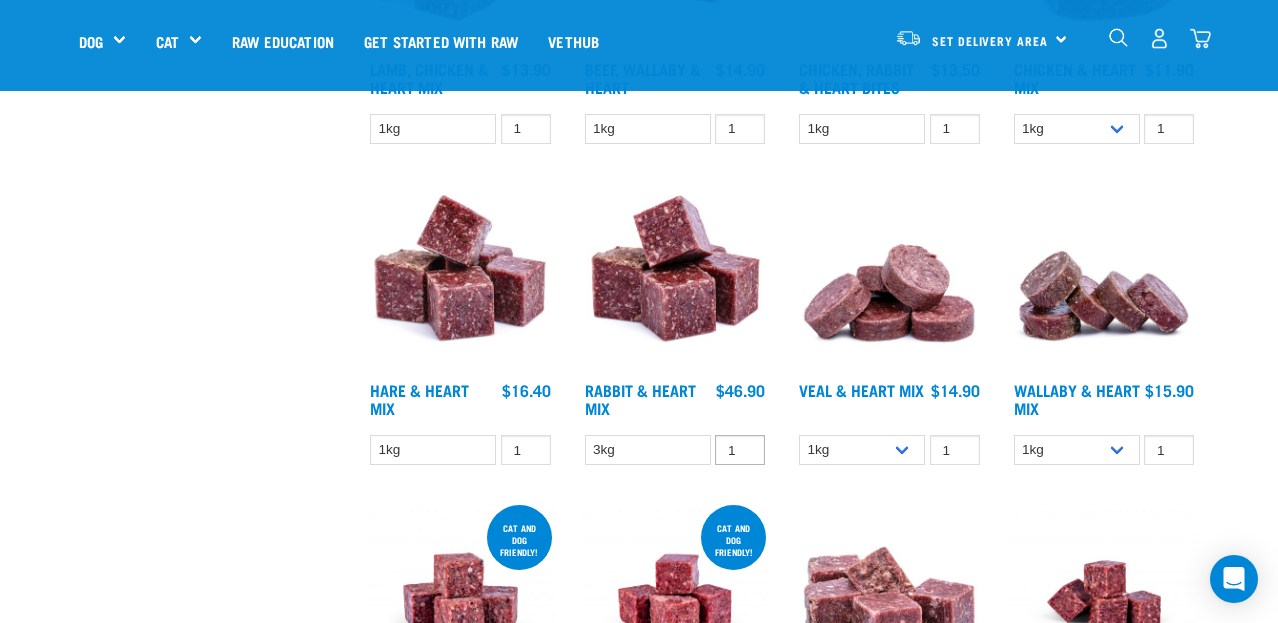 type on "0" 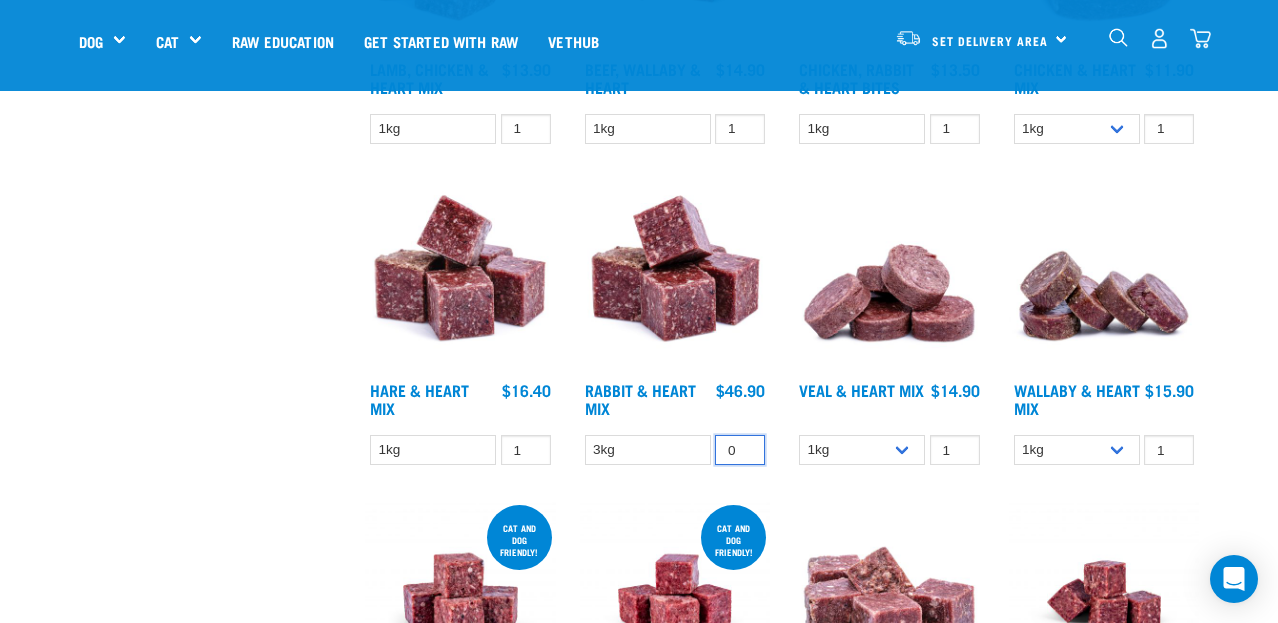 click on "0" at bounding box center [740, 450] 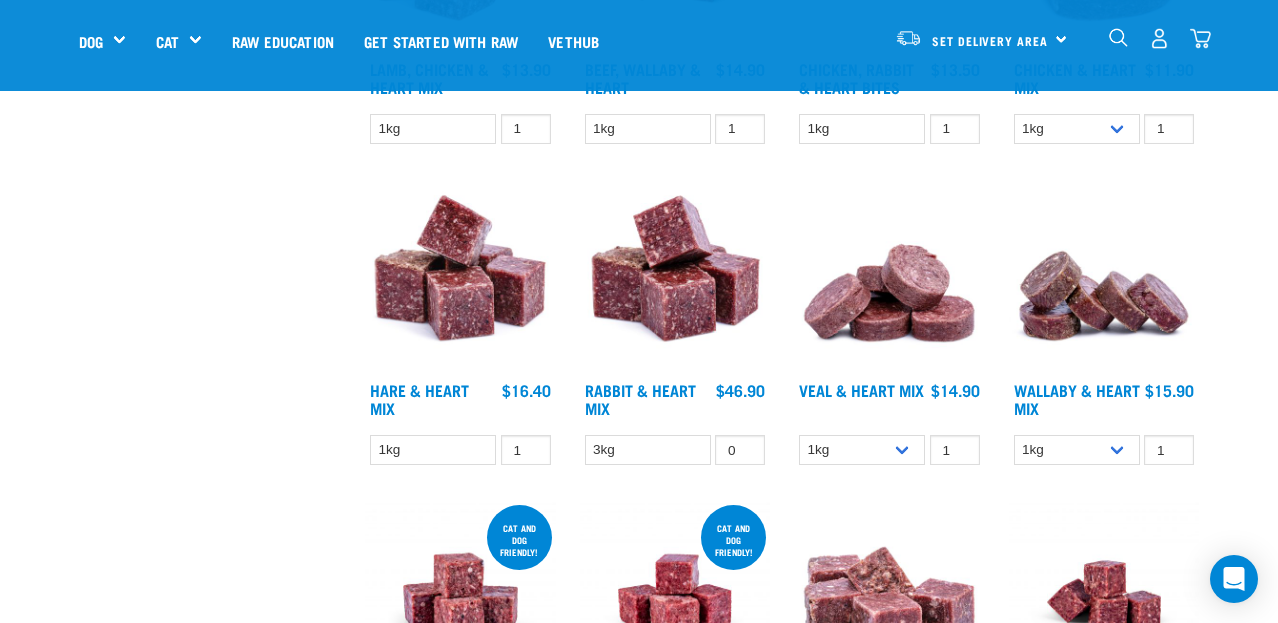 click on "Venison, Tongue, Heart & Kidney 1 0 0" at bounding box center [889, 656] 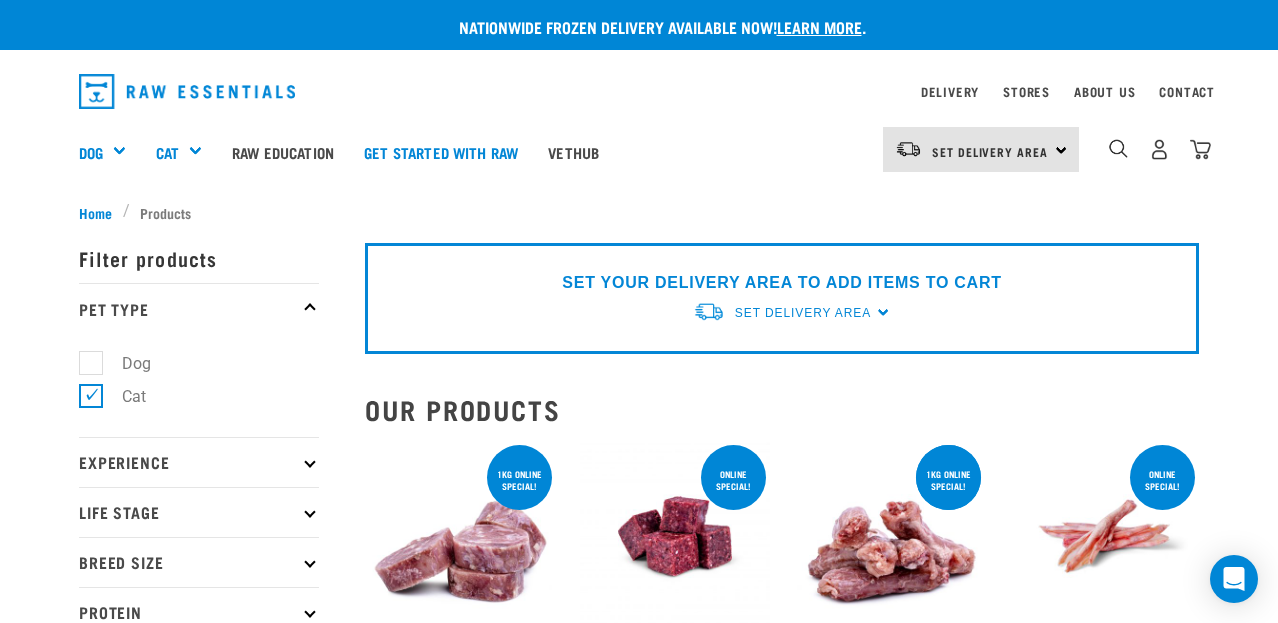 scroll, scrollTop: 0, scrollLeft: 0, axis: both 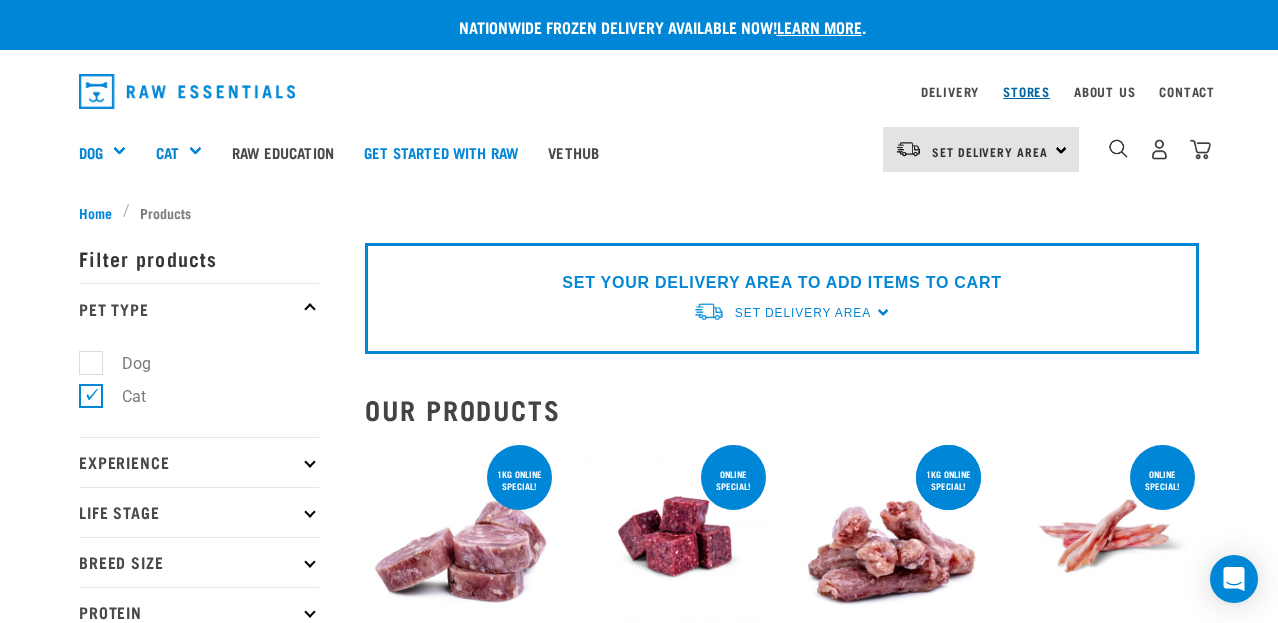 click on "Stores" at bounding box center (1026, 91) 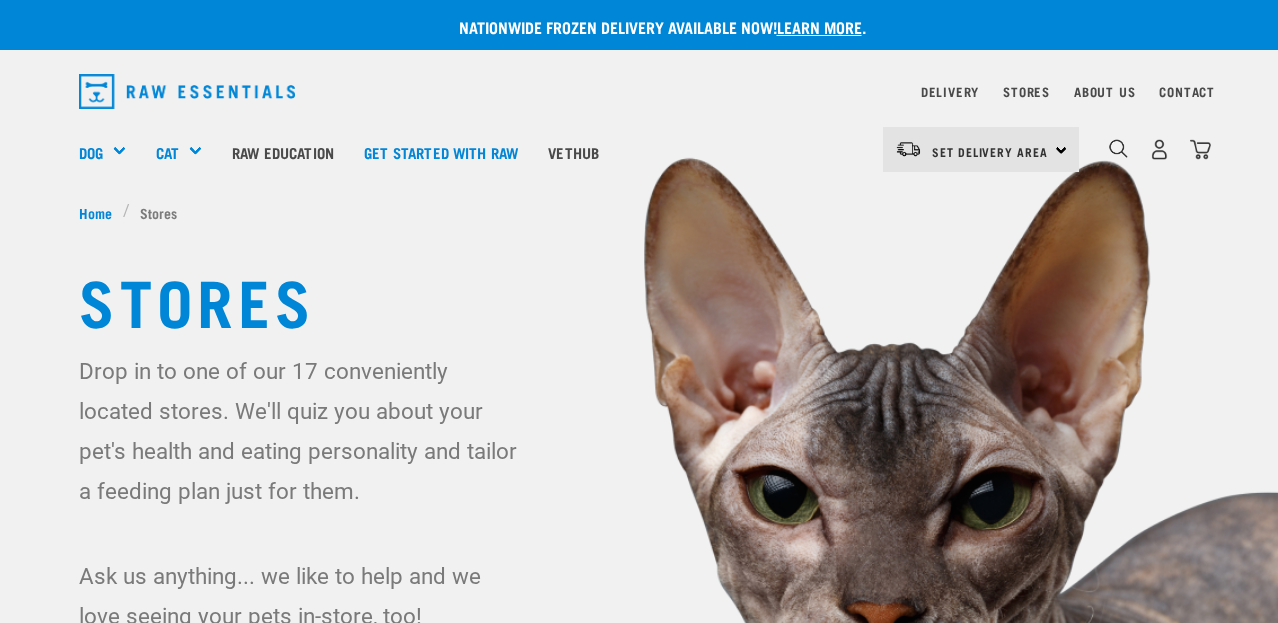scroll, scrollTop: 0, scrollLeft: 0, axis: both 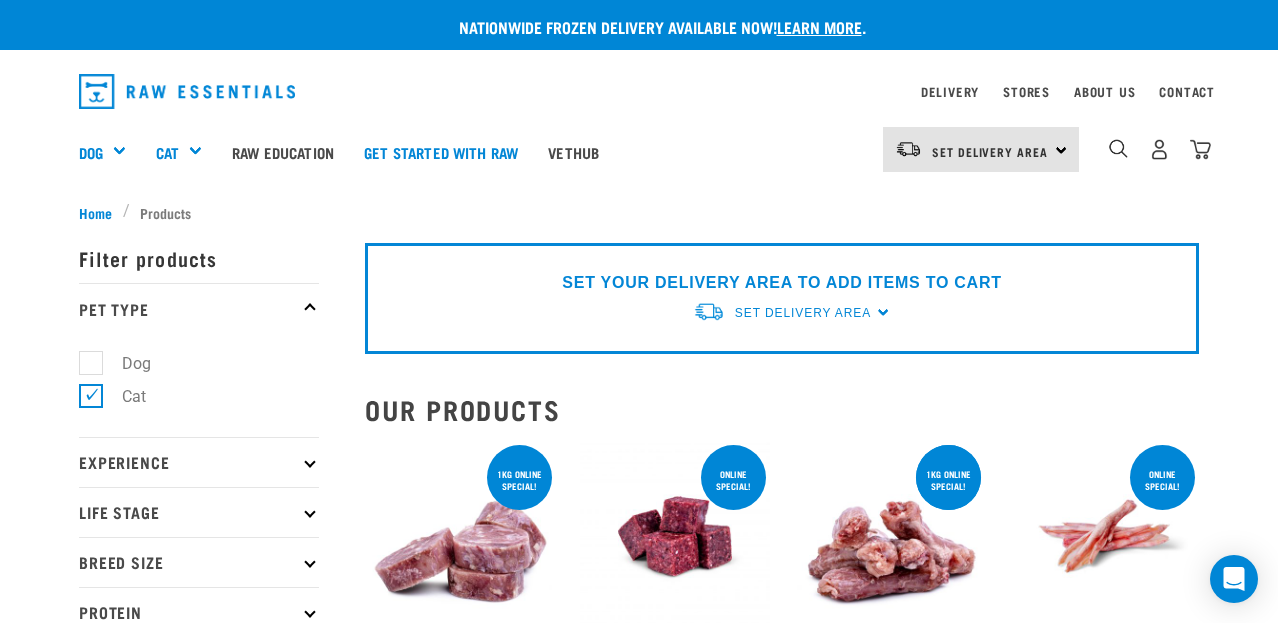 click at bounding box center [187, 91] 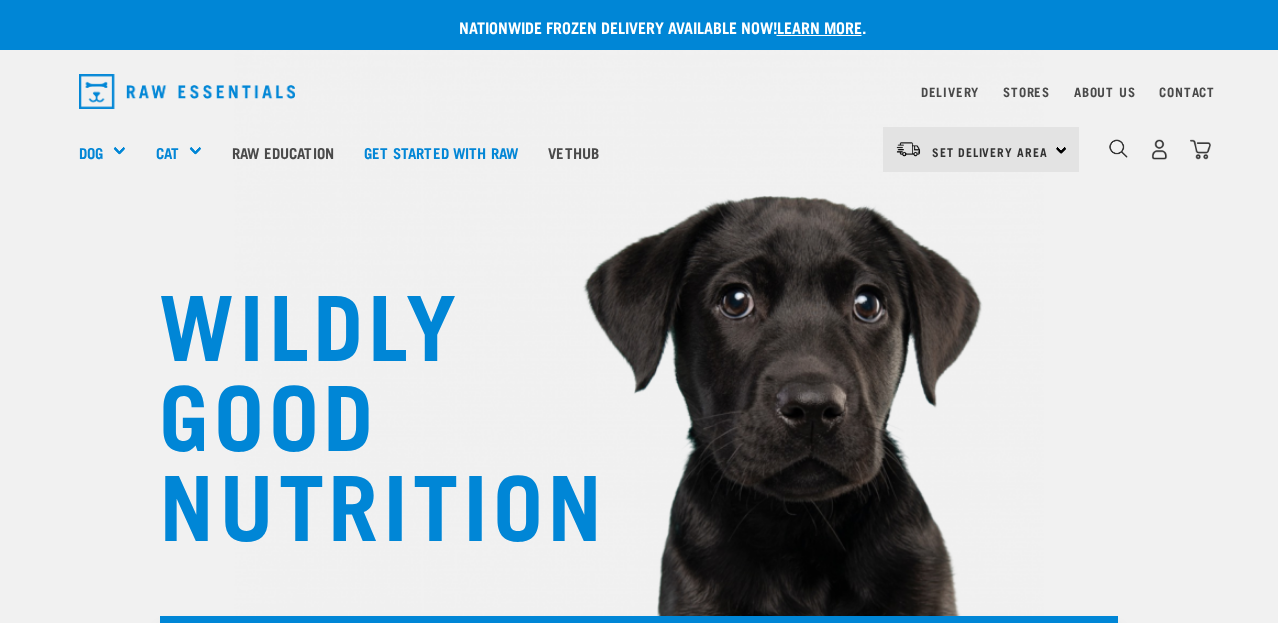 scroll, scrollTop: 0, scrollLeft: 0, axis: both 